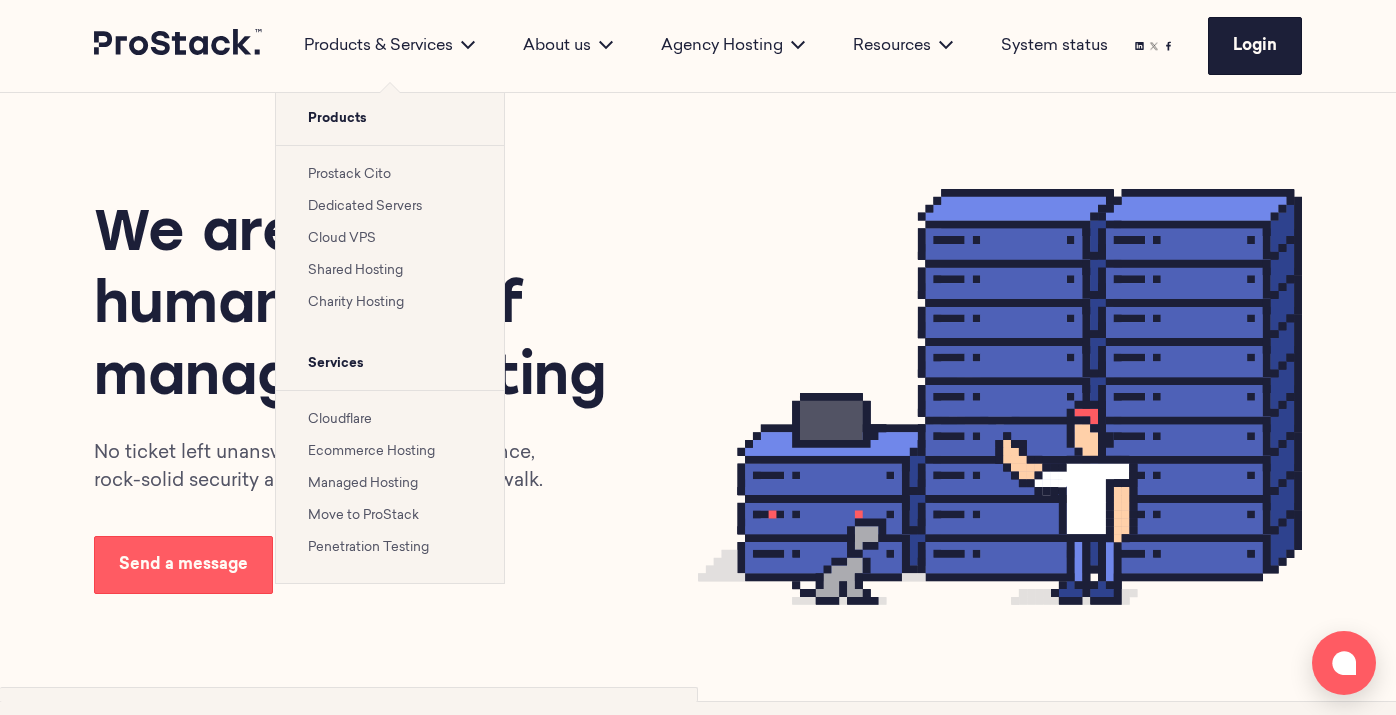 scroll, scrollTop: 0, scrollLeft: 0, axis: both 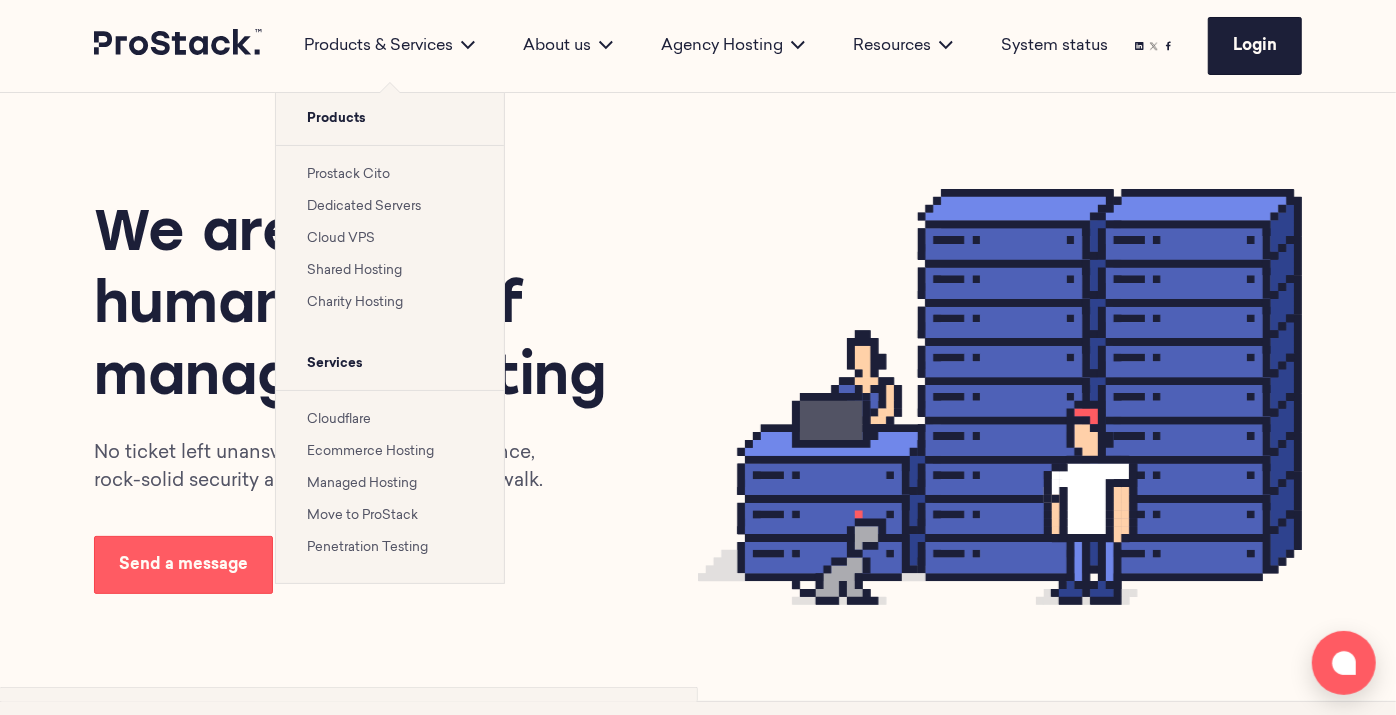 click on "Managed Hosting" at bounding box center (363, 483) 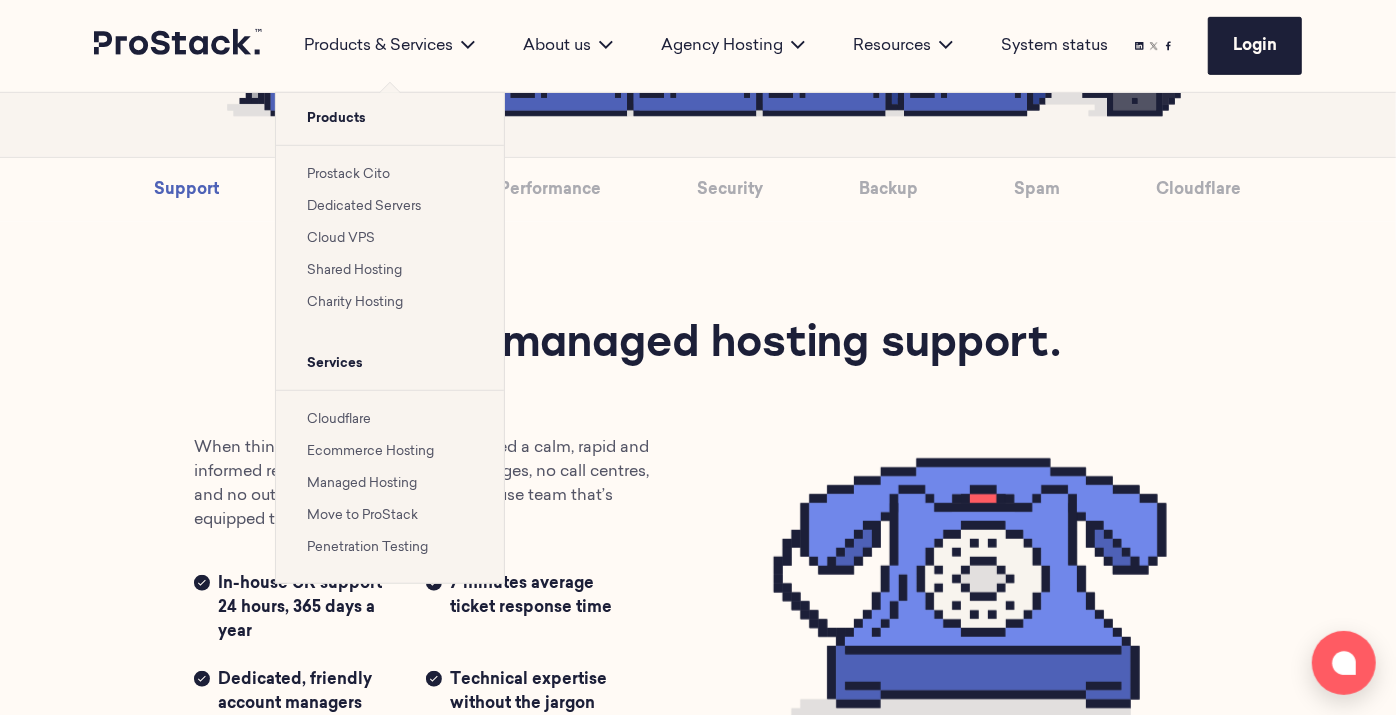 scroll, scrollTop: 779, scrollLeft: 0, axis: vertical 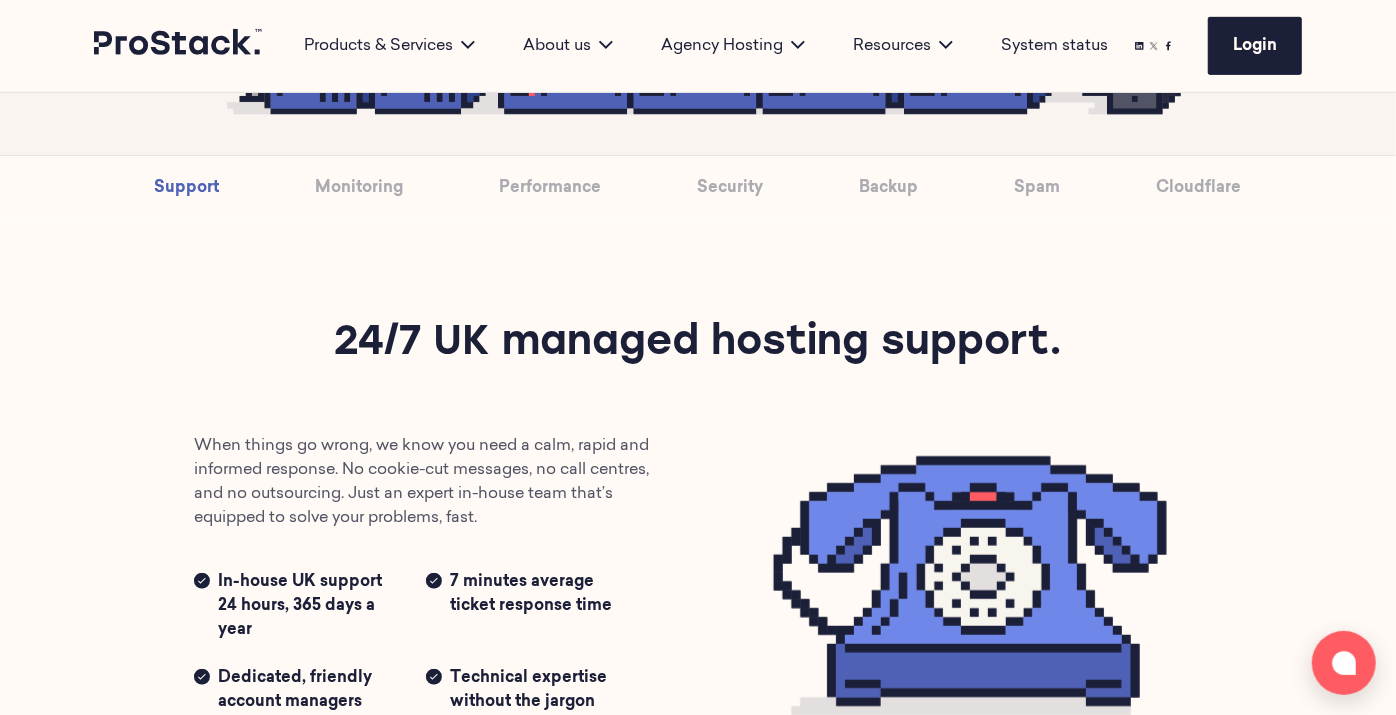click on "Support
24/7 UK managed hosting support.
When things go wrong, we know you need a calm, rapid and informed response. No cookie-cut messages, no call centres, and no outsourcing. Just an expert in-house team that’s equipped to solve your problems, fast.
In-house UK support 24 hours, 365 days a year
7 minutes average ticket response time
Dedicated, friendly account managers
Technical expertise without the jargon" at bounding box center (698, 538) 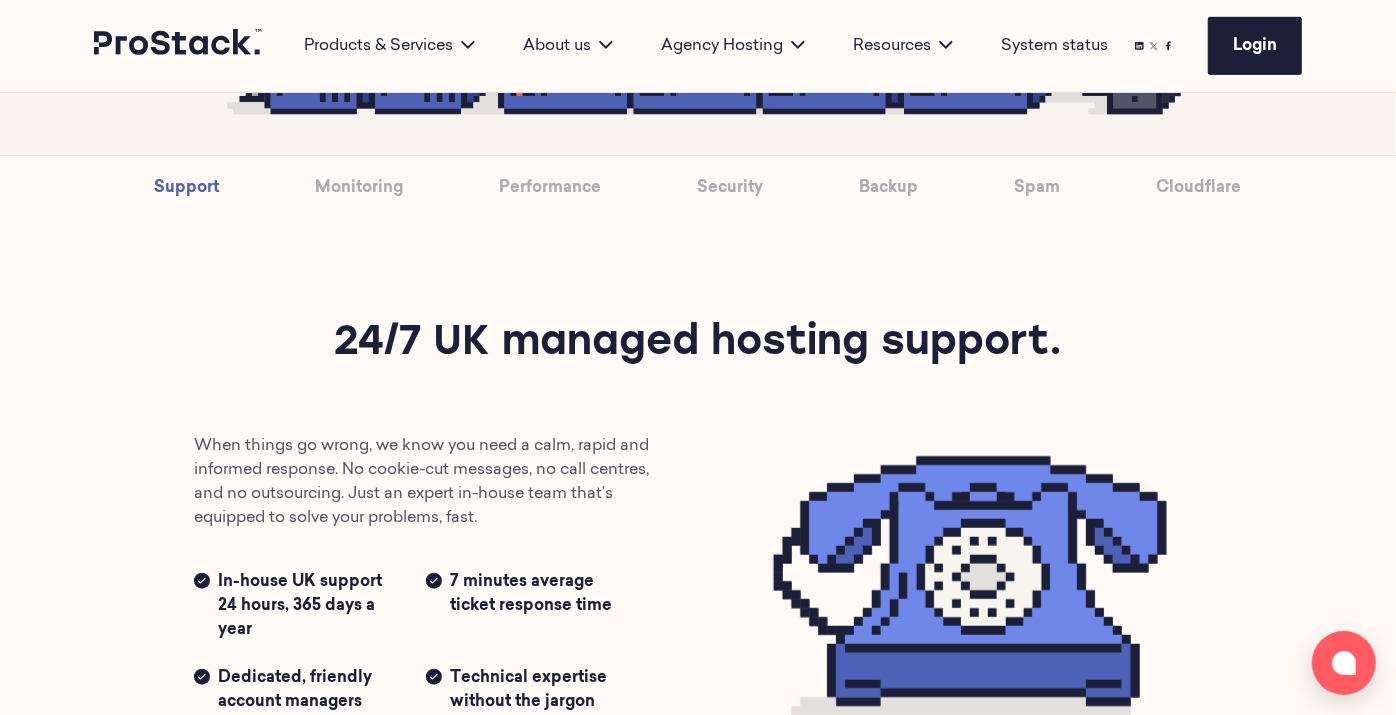 click on "Support" at bounding box center (187, 188) 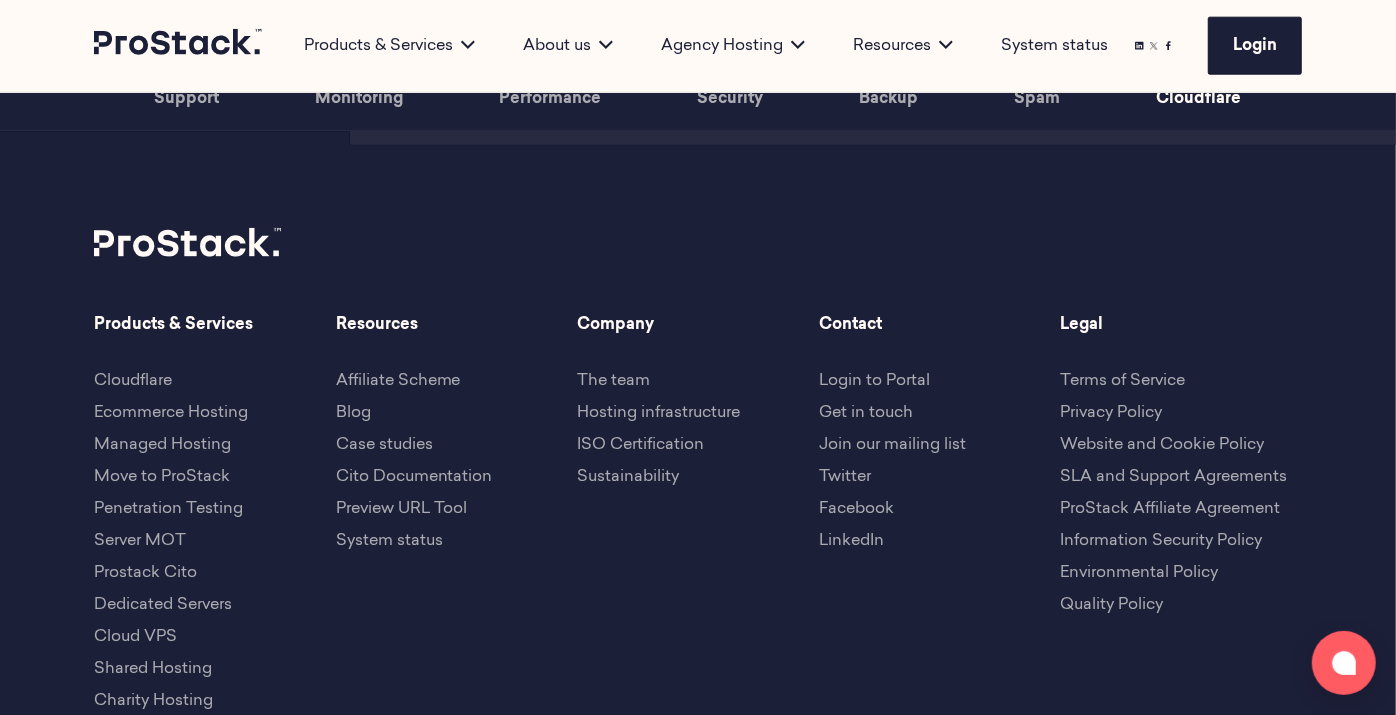scroll, scrollTop: 6185, scrollLeft: 0, axis: vertical 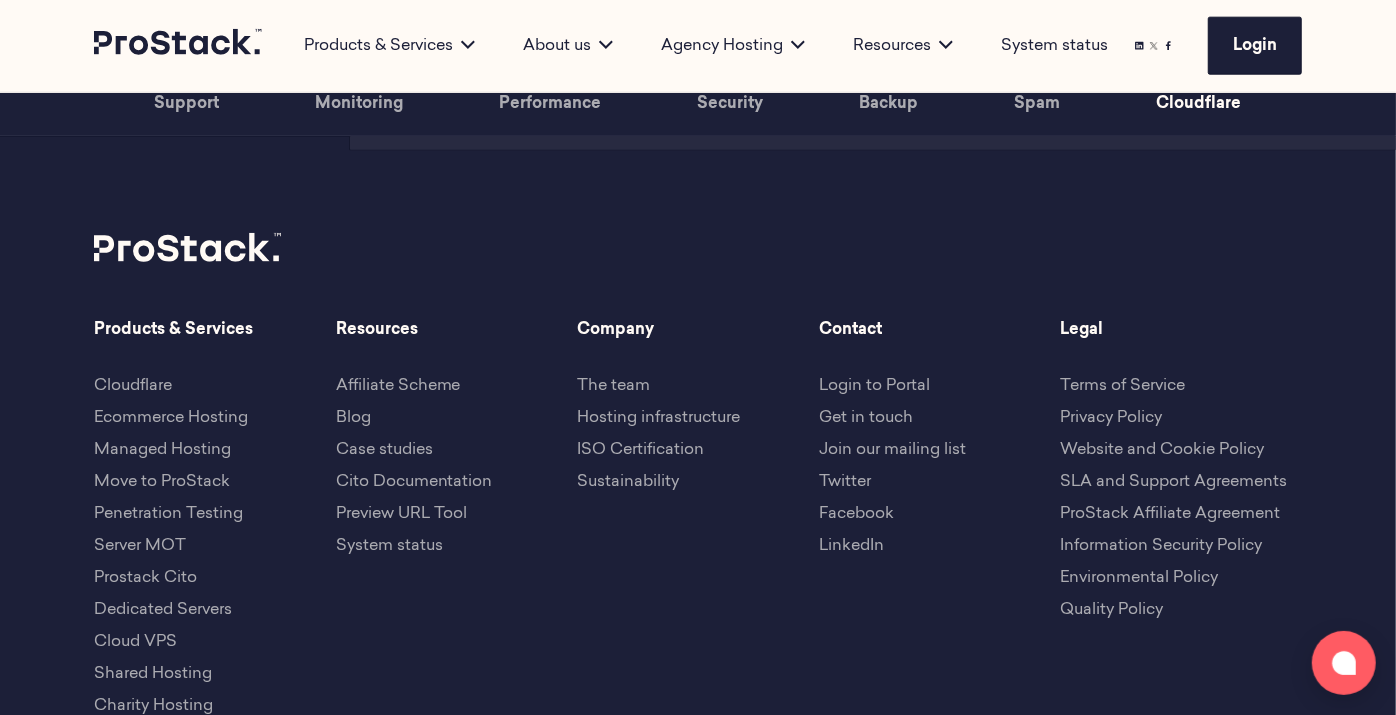 click on "Terms of Service" at bounding box center (1122, 386) 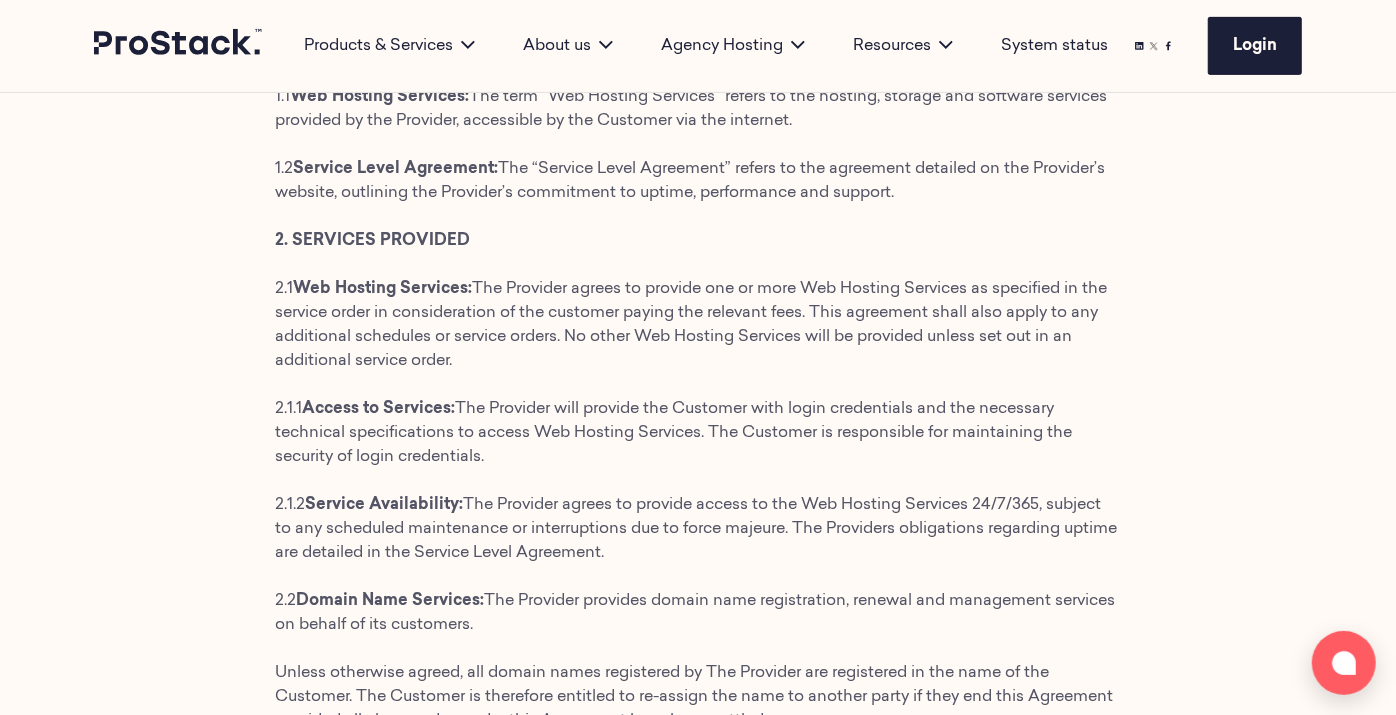 scroll, scrollTop: 628, scrollLeft: 0, axis: vertical 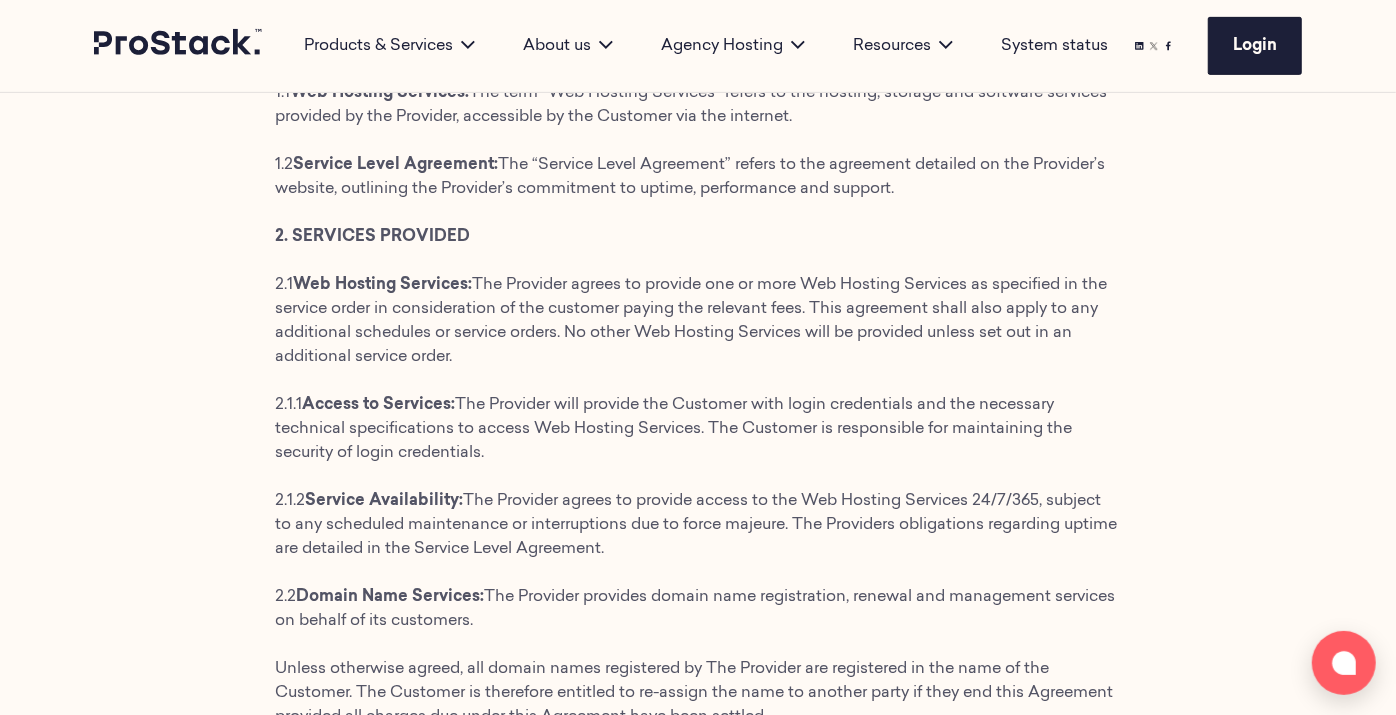 click on "This Web Hosting Service Agreement (the “Agreement”) is made between:
SHARPSTACK HOSTING LTD t/a Prostack  (The “Provider”) of 25 [STREET], [CITY], [STATE] [ZIP] registered in England  Company No.10076269
and:
The client named in the order form (the “Customer”)
Whereas the Provider offers web hosting and associated services, and the Customer wishes to use the Provider’s services under the terms and conditions set out in this Agreement.
Now it is hereby agreed as follows: –
1. DEFINITIONS
1.1  Web Hosting Services:  The term “Web Hosting Services” refers to the hosting, storage and software services provided by the Provider, accessible by the Customer via the internet.
1.2  Service Level Agreement:  The “Service Level Agreement” refers to the agreement detailed on the Provider’s website, outlining the Provider’s commitment to uptime, performance and support.
2. SERVICES PROVIDED
2.1  Web Hosting Services:
2.1.1  Access to Services:" at bounding box center (698, 3465) 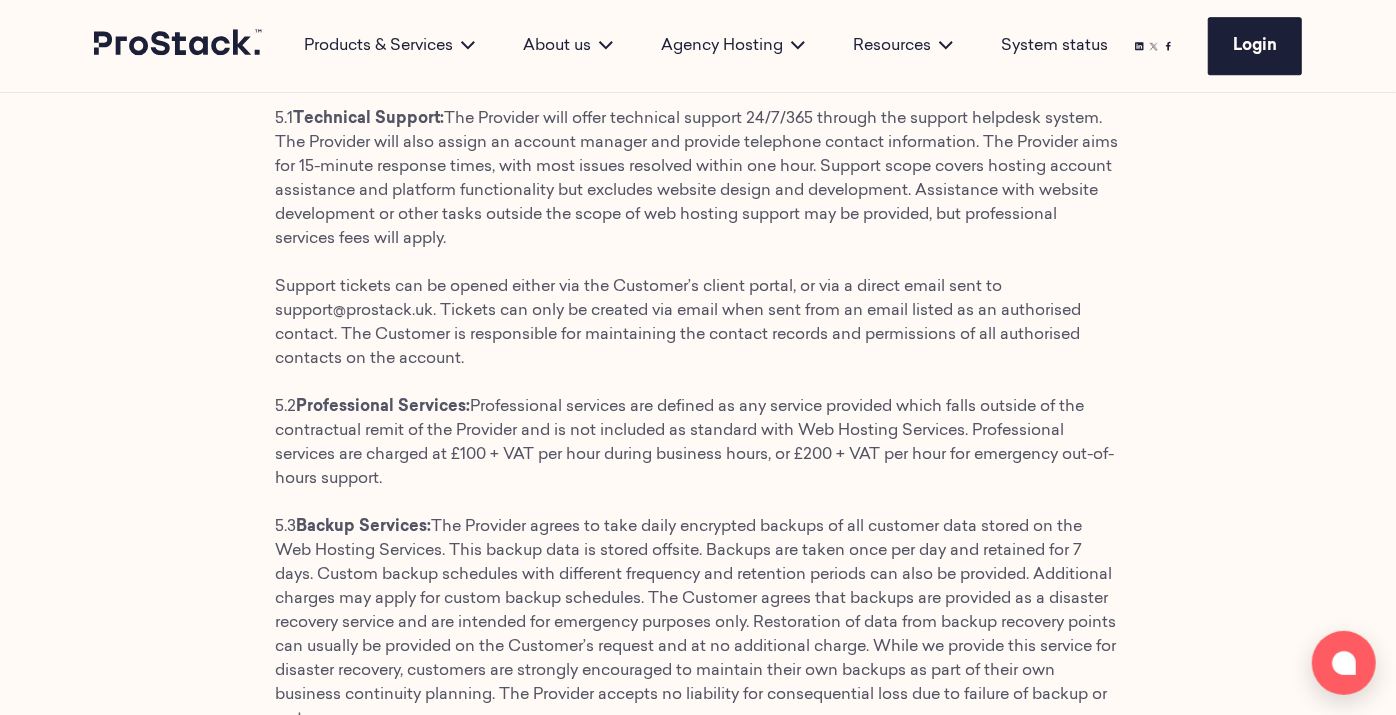 scroll, scrollTop: 3392, scrollLeft: 0, axis: vertical 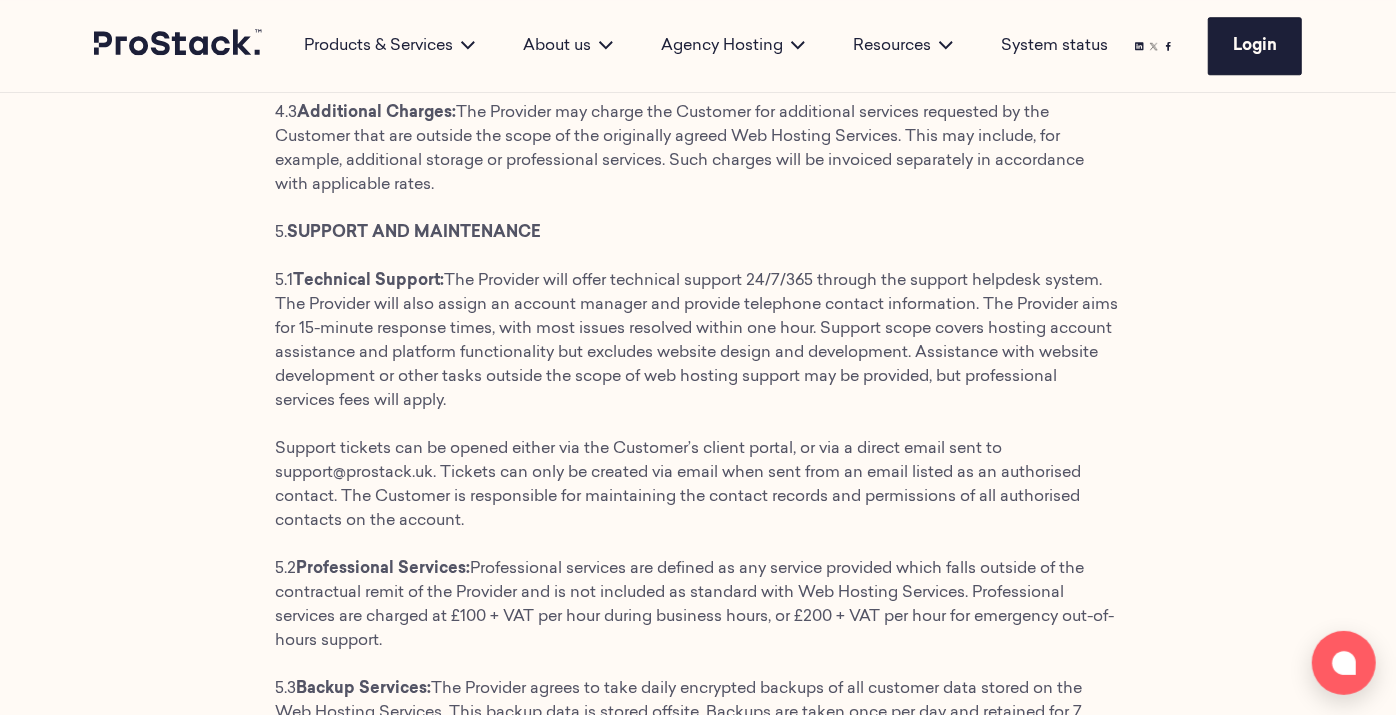 click on "This Web Hosting Service Agreement (the “Agreement”) is made between:
SHARPSTACK HOSTING LTD t/a Prostack  (The “Provider”) of 25 [STREET], [CITY], [STATE] [ZIP] registered in England  Company No.10076269
and:
The client named in the order form (the “Customer”)
Whereas the Provider offers web hosting and associated services, and the Customer wishes to use the Provider’s services under the terms and conditions set out in this Agreement.
Now it is hereby agreed as follows: –
1. DEFINITIONS
1.1  Web Hosting Services:  The term “Web Hosting Services” refers to the hosting, storage and software services provided by the Provider, accessible by the Customer via the internet.
1.2  Service Level Agreement:  The “Service Level Agreement” refers to the agreement detailed on the Provider’s website, outlining the Provider’s commitment to uptime, performance and support.
2. SERVICES PROVIDED
2.1  Web Hosting Services:
2.1.1  Access to Services:" at bounding box center (698, 701) 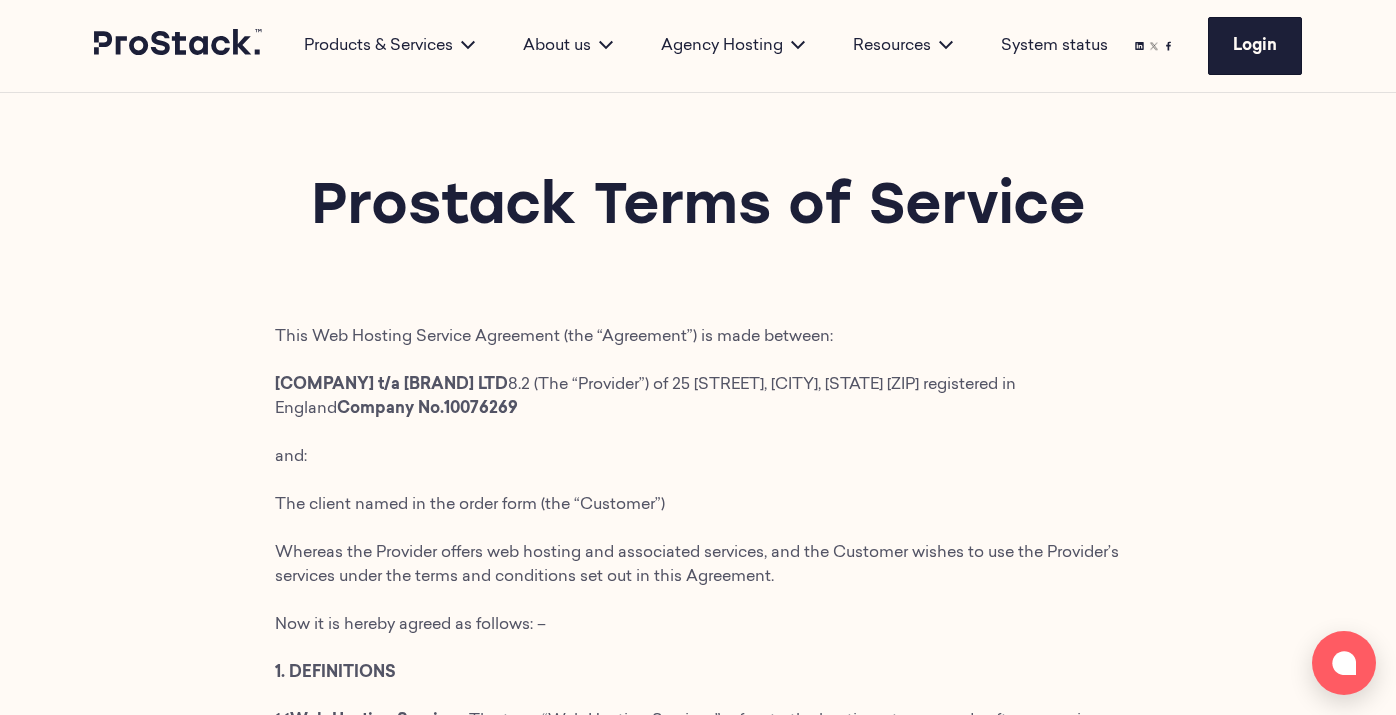 scroll, scrollTop: 0, scrollLeft: 0, axis: both 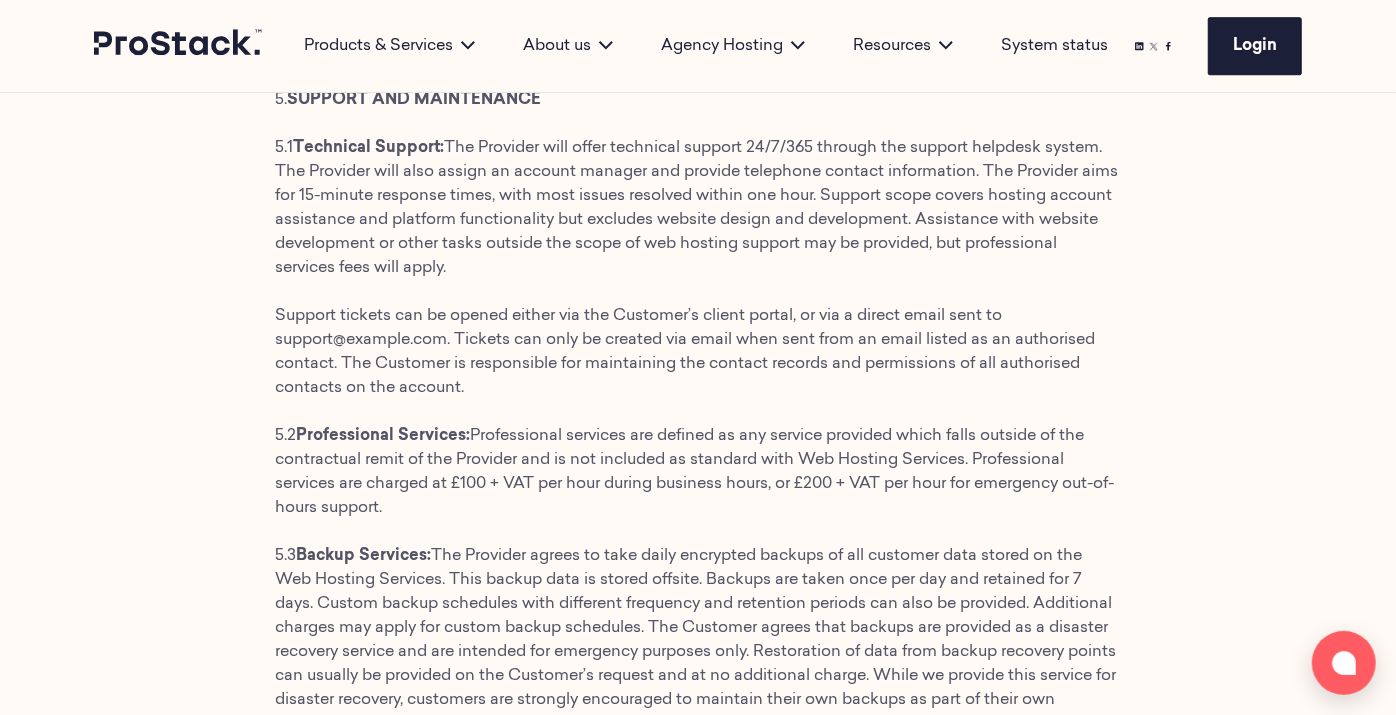 drag, startPoint x: 557, startPoint y: 294, endPoint x: 275, endPoint y: 169, distance: 308.4623 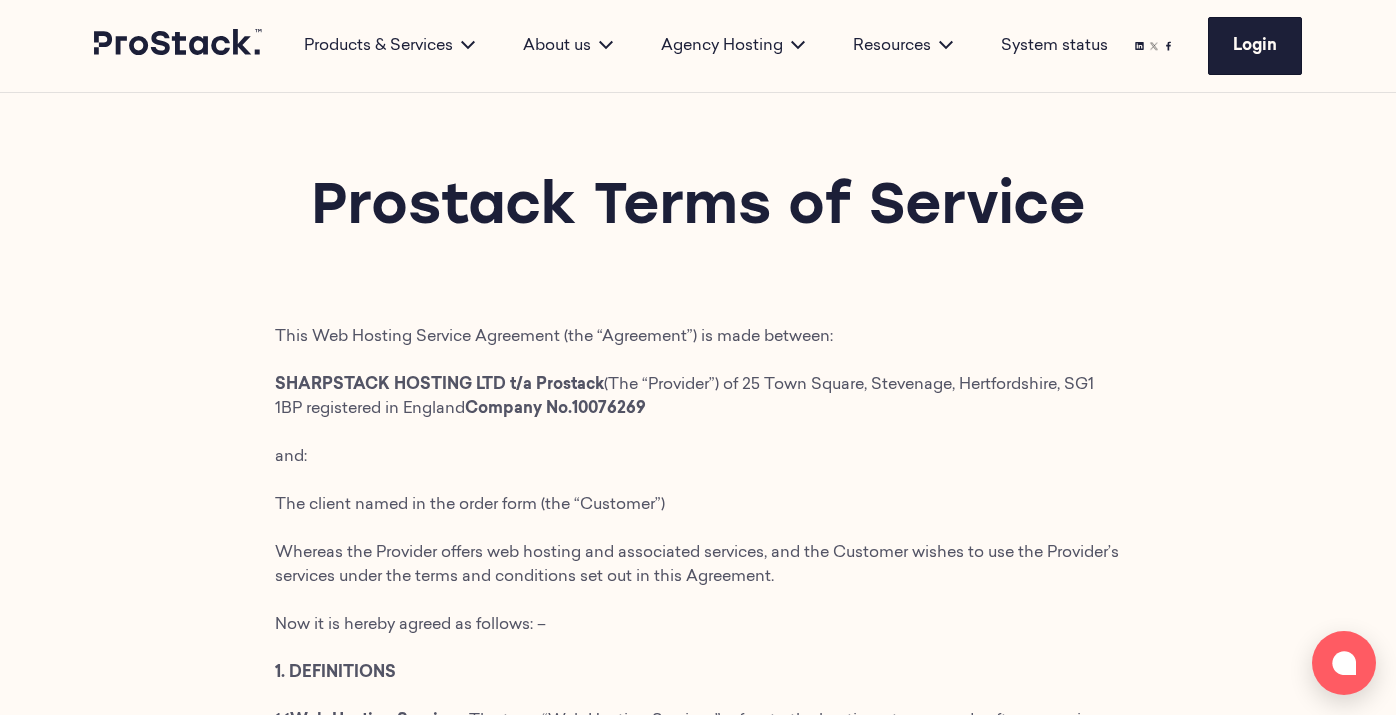scroll, scrollTop: 0, scrollLeft: 0, axis: both 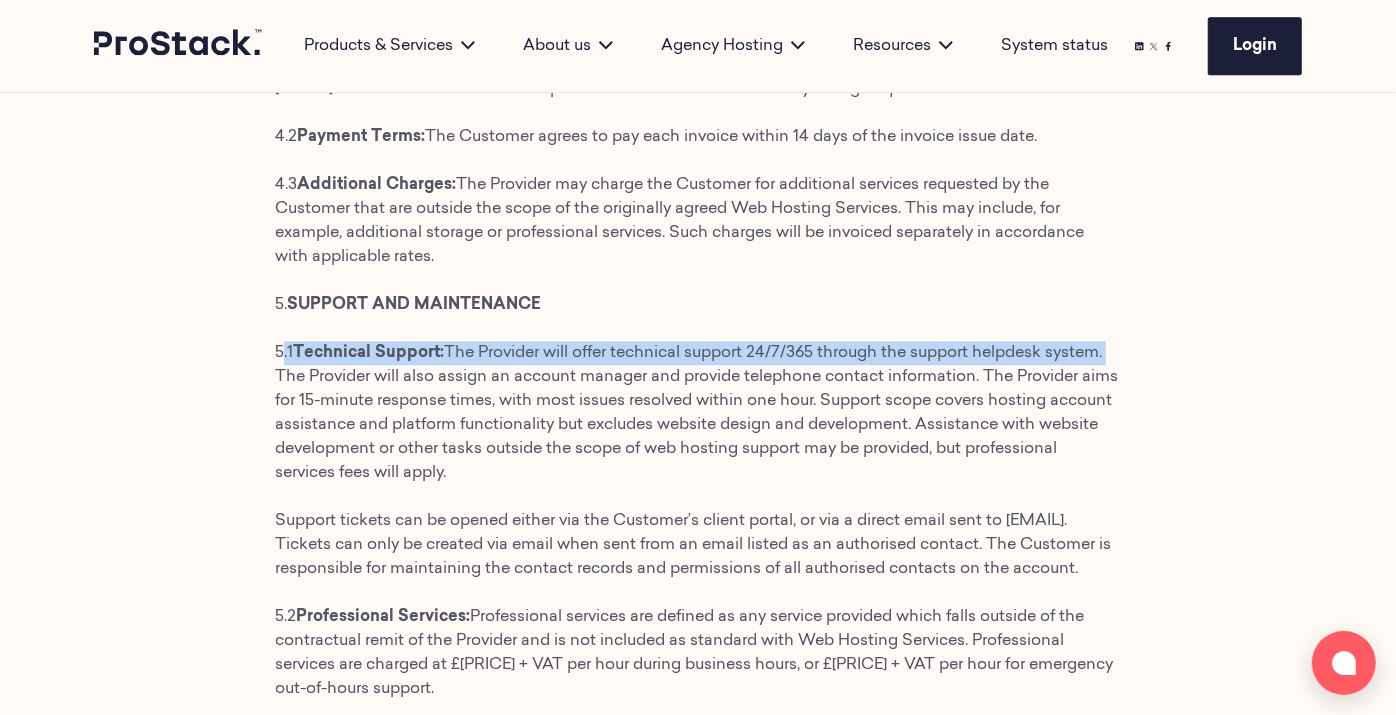 drag, startPoint x: 1121, startPoint y: 368, endPoint x: 270, endPoint y: 369, distance: 851.0006 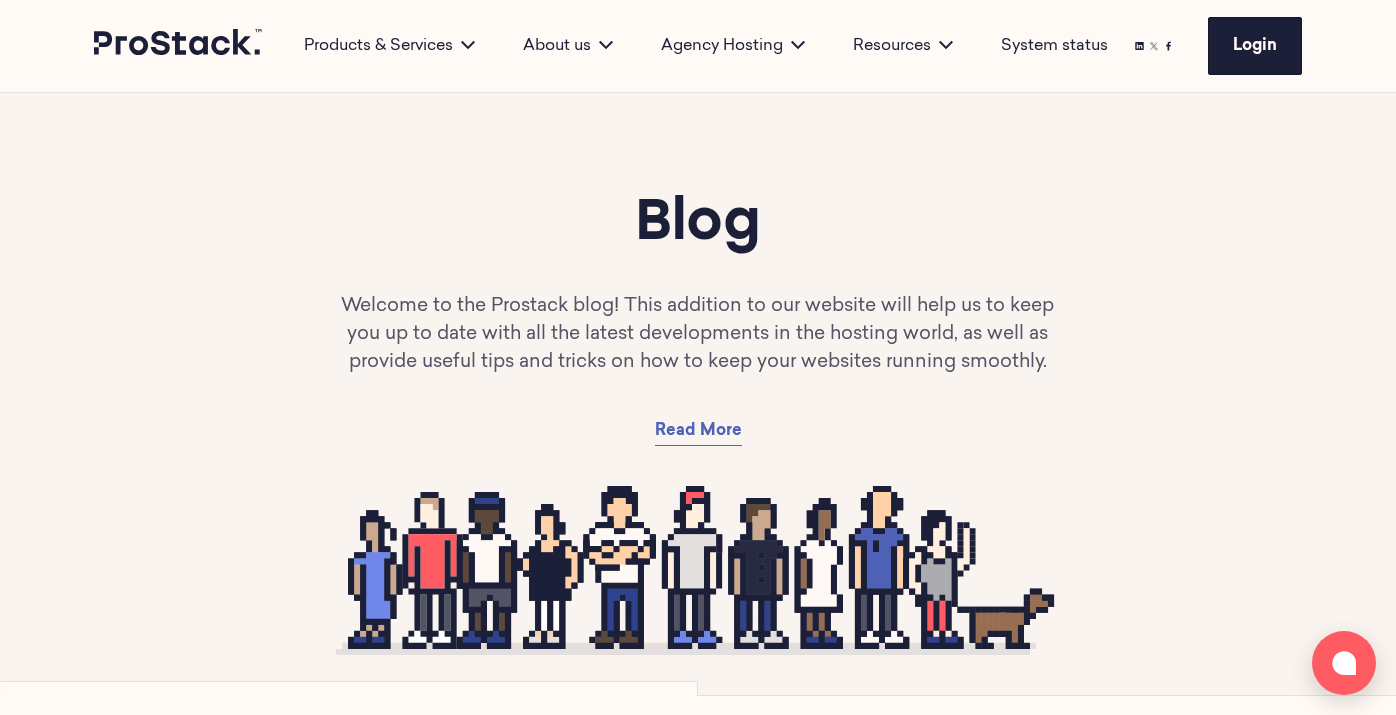 scroll, scrollTop: 1157, scrollLeft: 0, axis: vertical 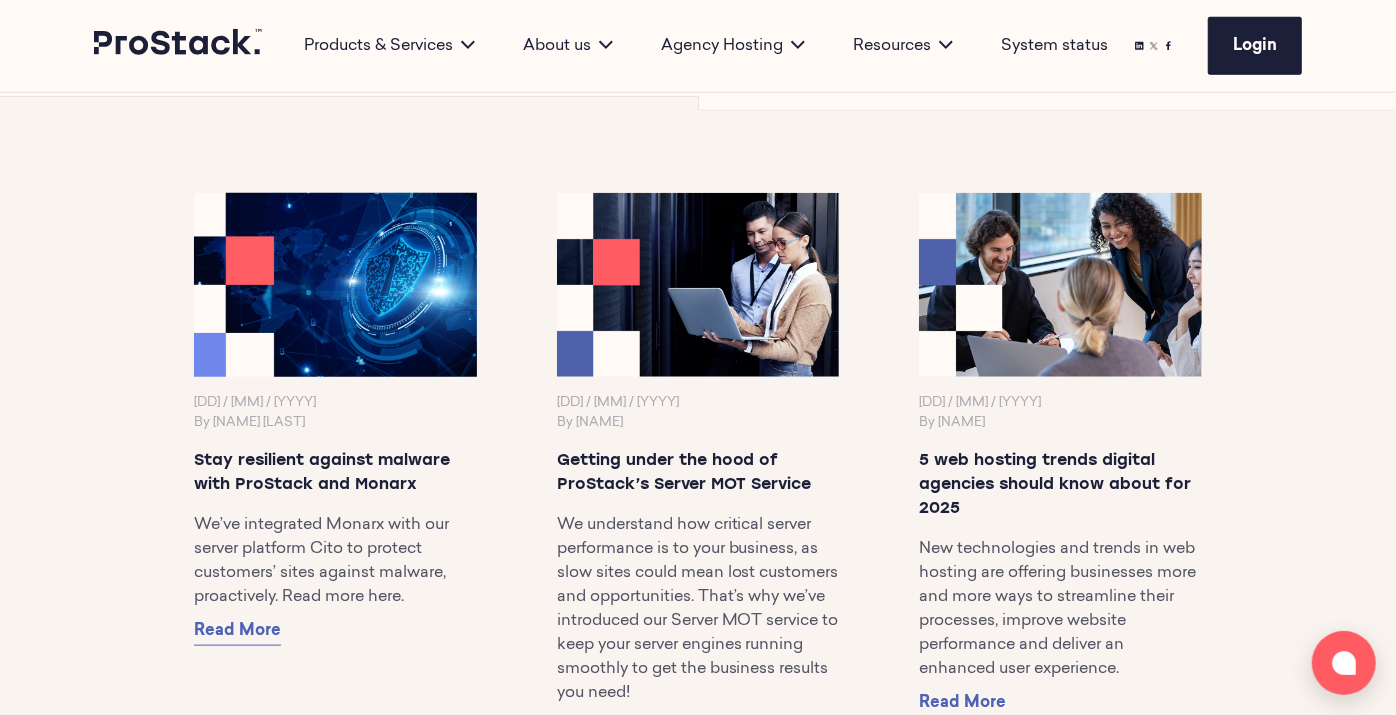 click at bounding box center (335, 285) 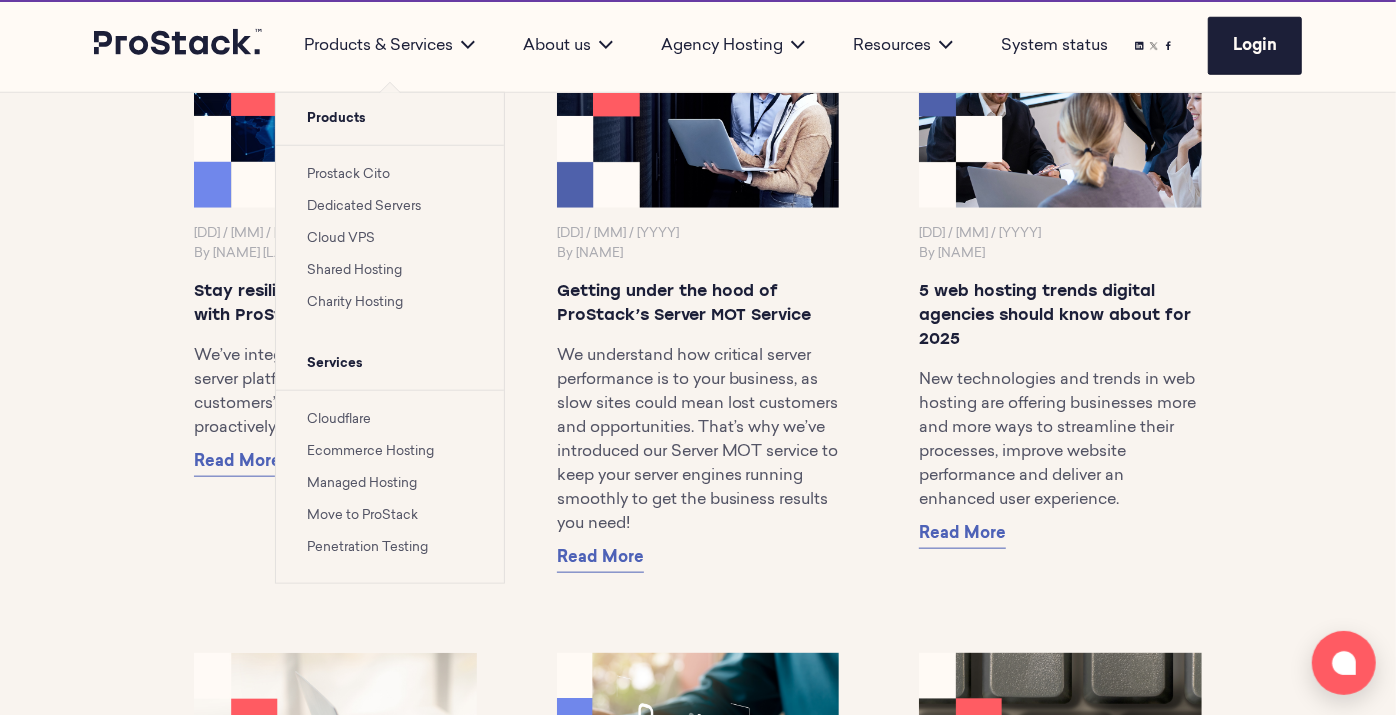 scroll, scrollTop: 0, scrollLeft: 0, axis: both 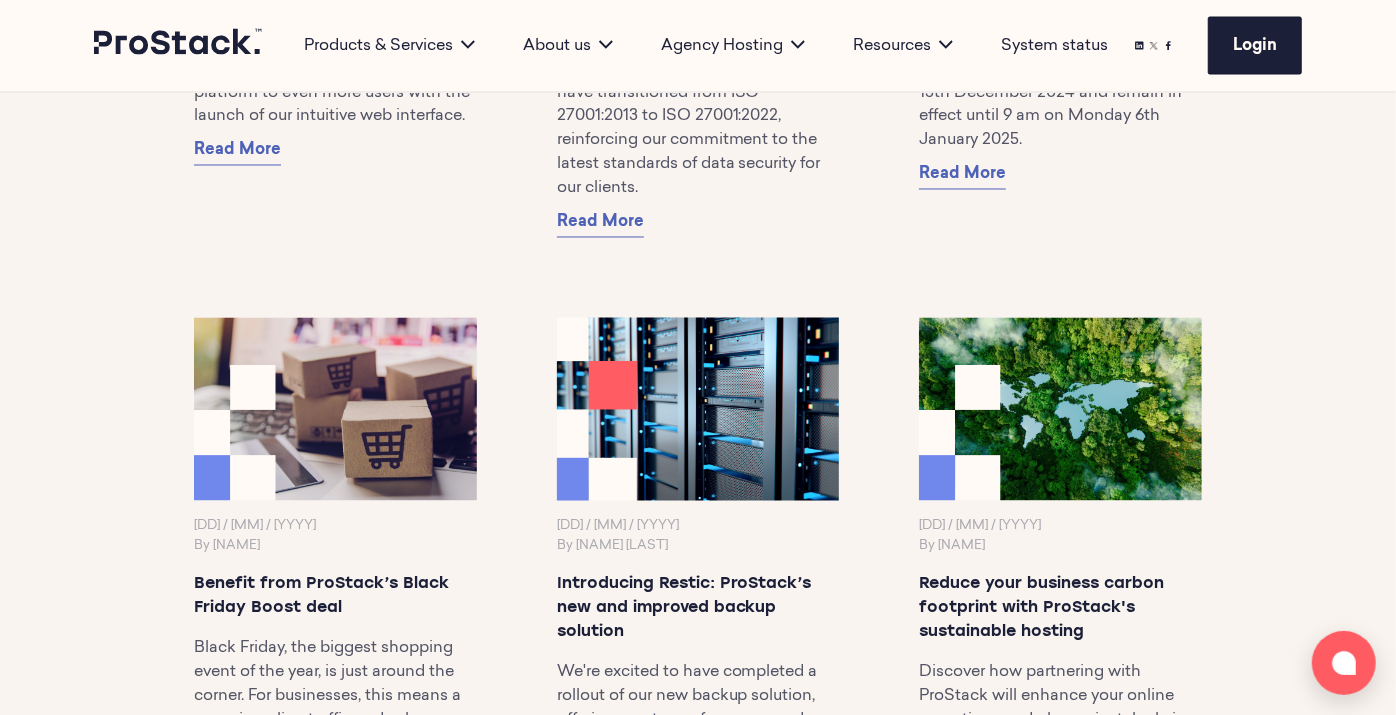 click at bounding box center [698, 409] 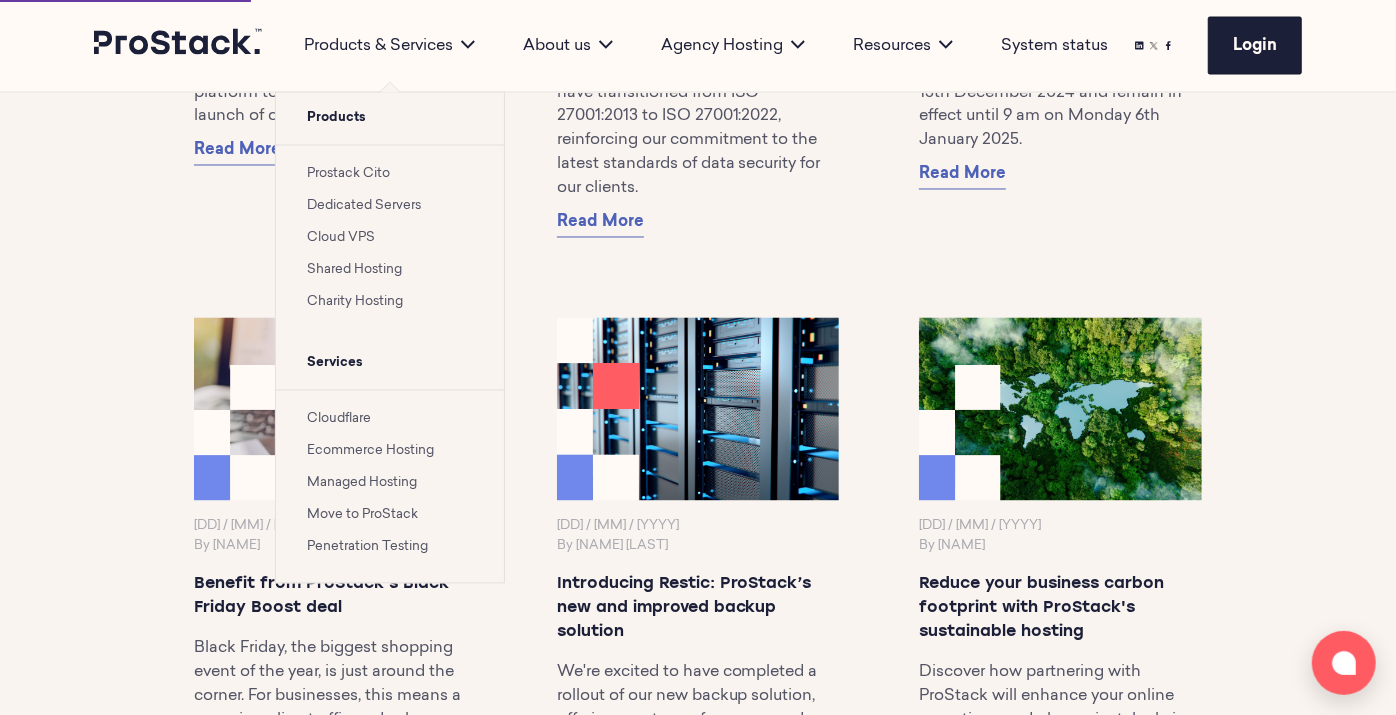 scroll, scrollTop: 0, scrollLeft: 0, axis: both 